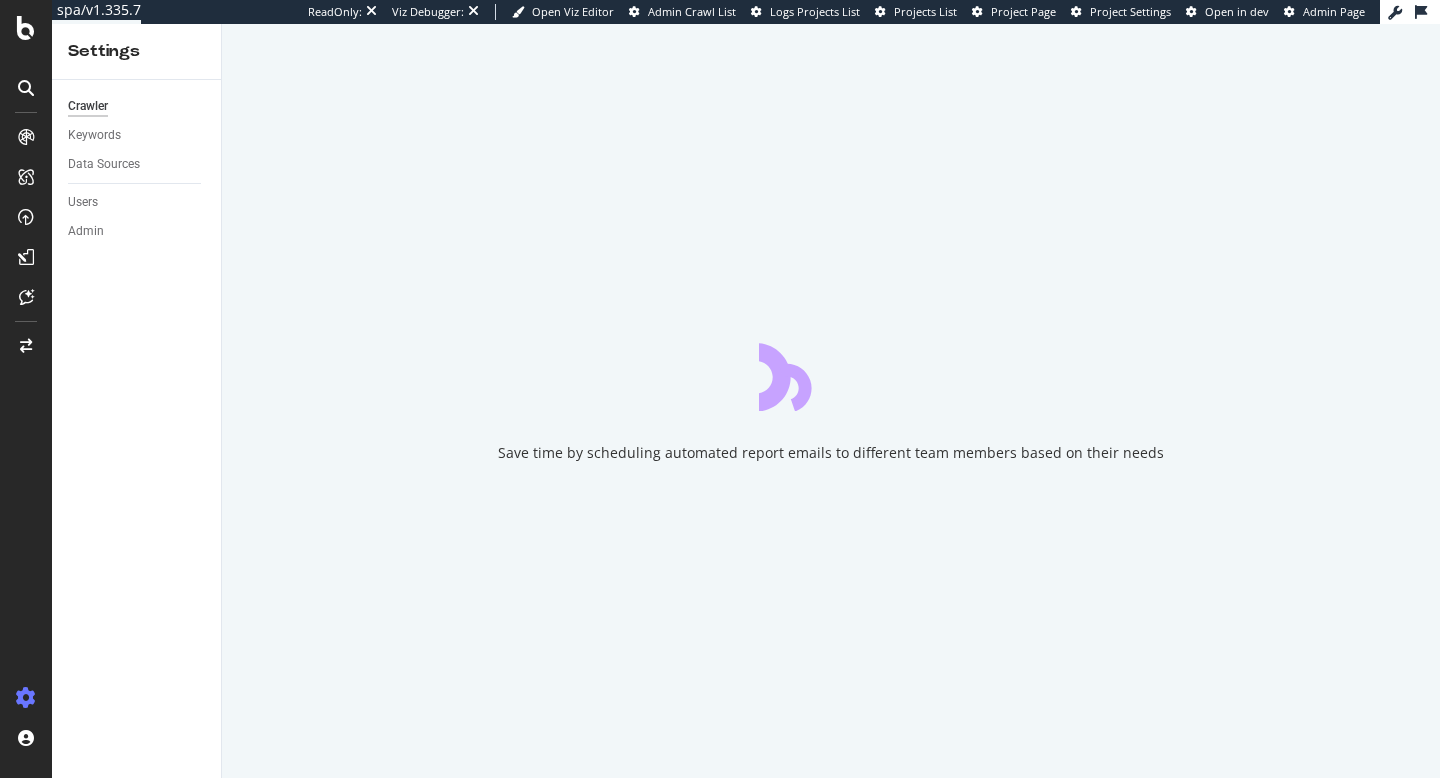 scroll, scrollTop: 0, scrollLeft: 0, axis: both 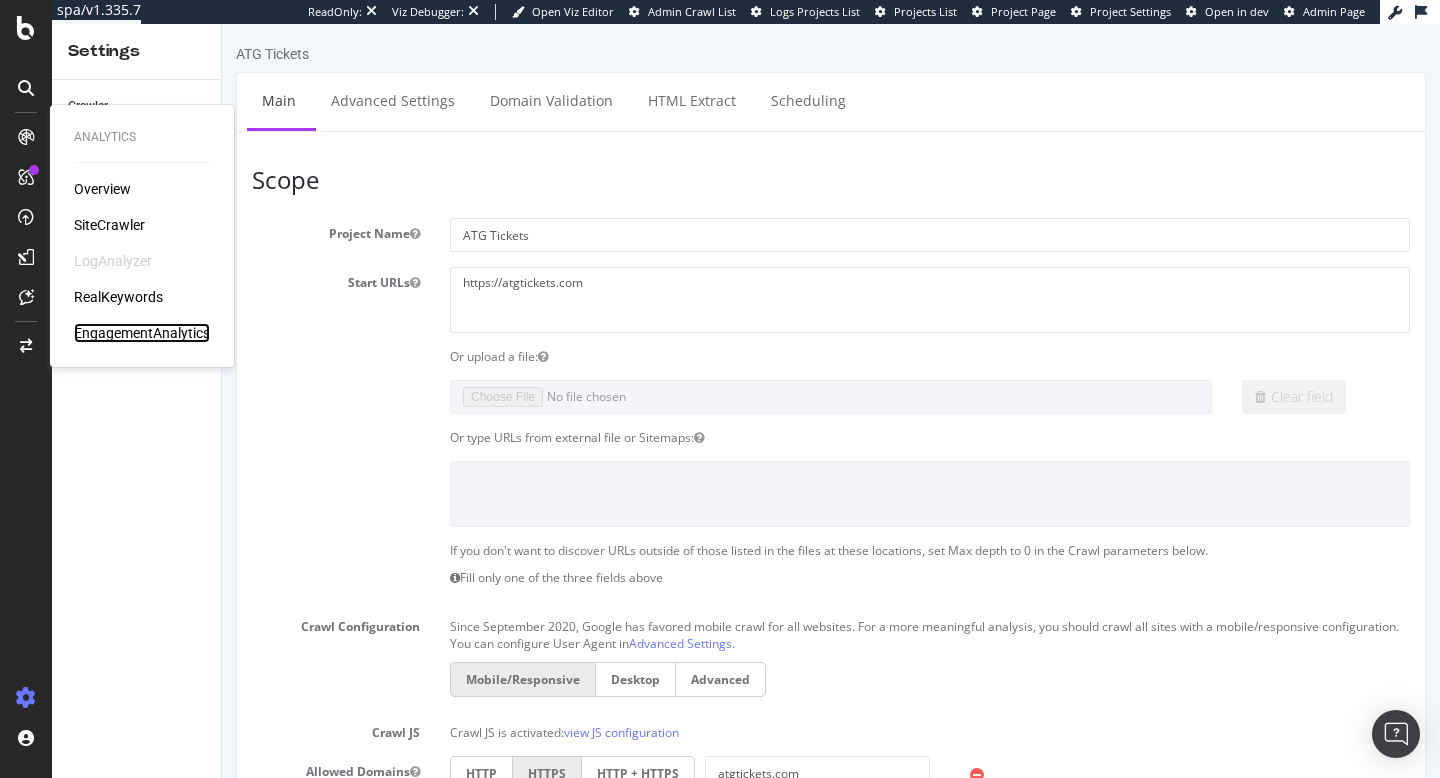 click on "EngagementAnalytics" at bounding box center [142, 333] 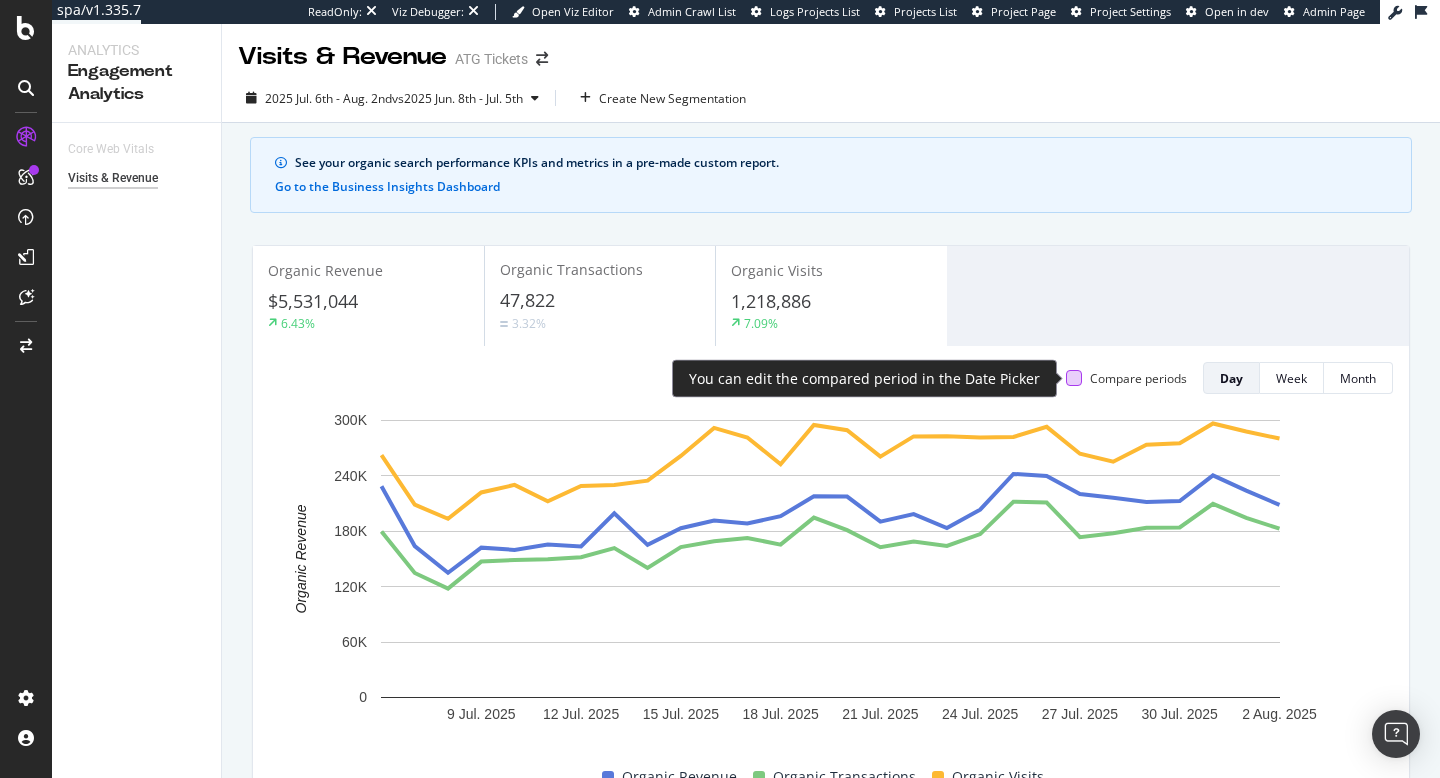 click at bounding box center (1074, 378) 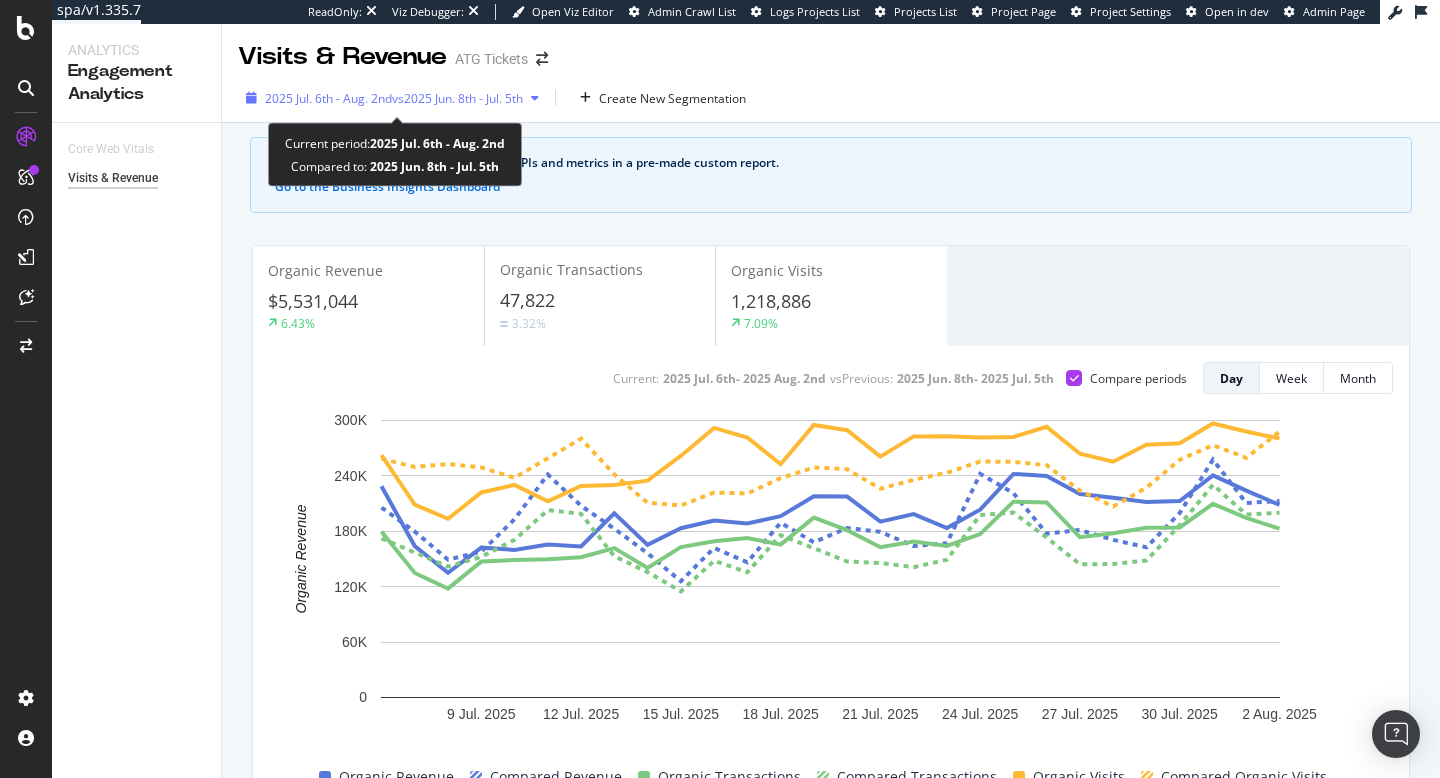 click on "vs [DATE] [MONTH]. [DAY]th - [MONTH] [DAY]th" at bounding box center [457, 98] 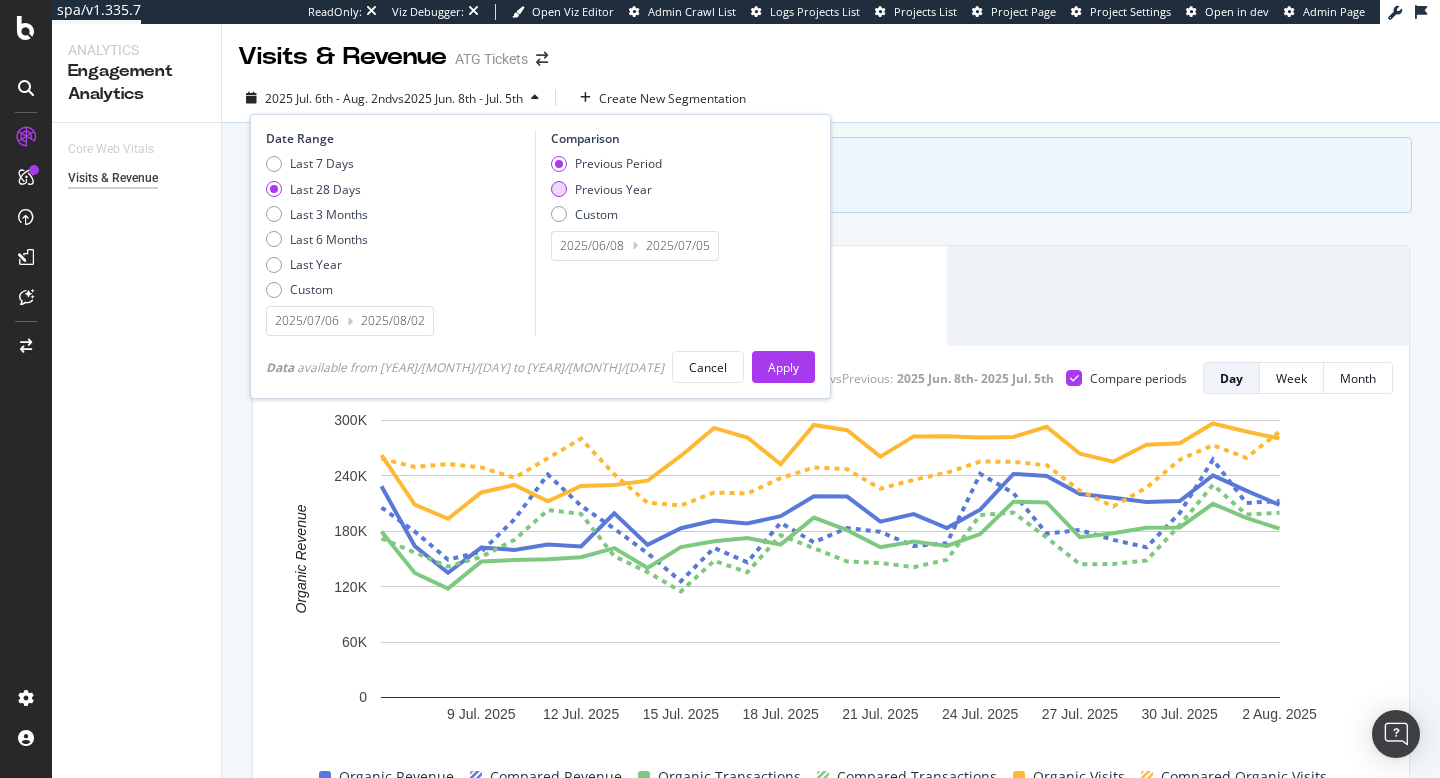 click on "Previous Year" at bounding box center (613, 189) 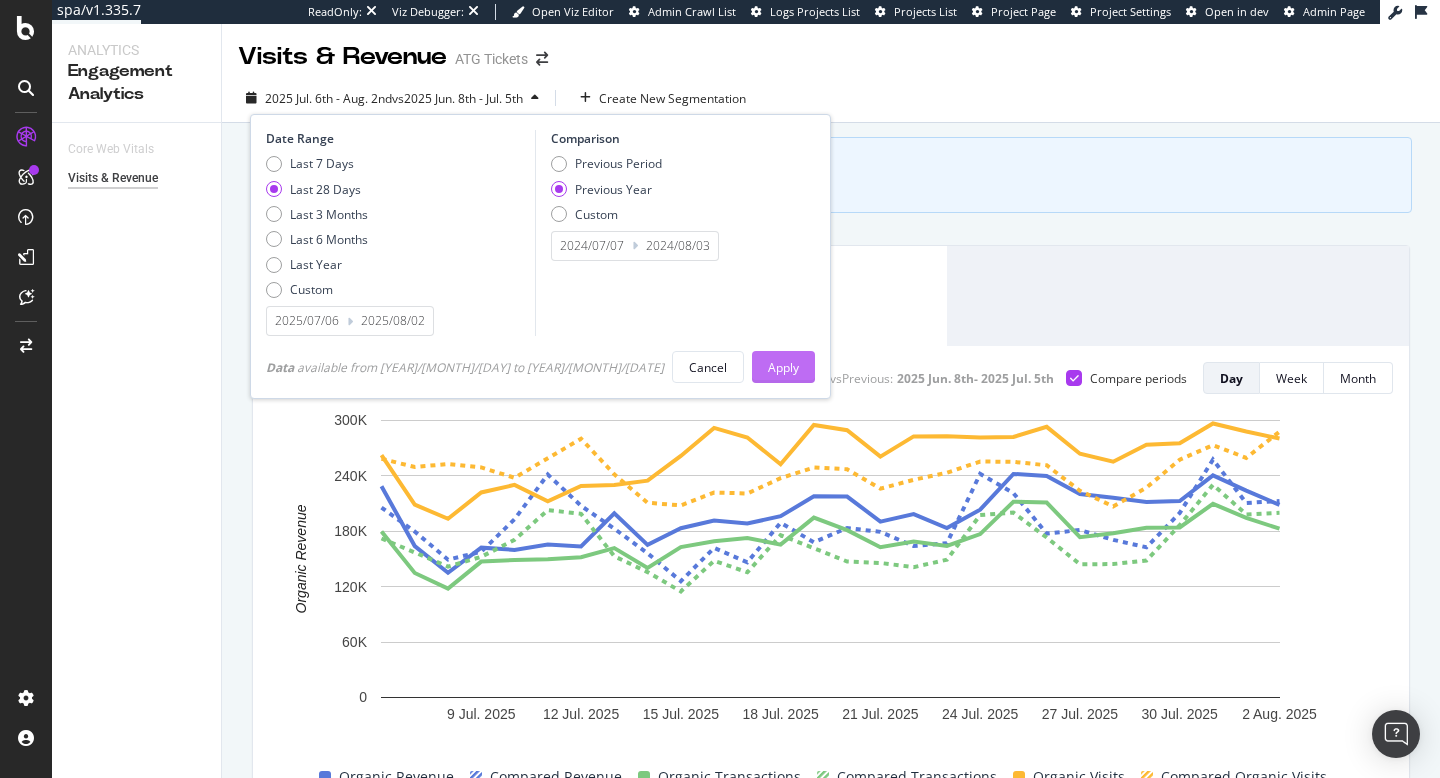 click on "Apply" at bounding box center [783, 367] 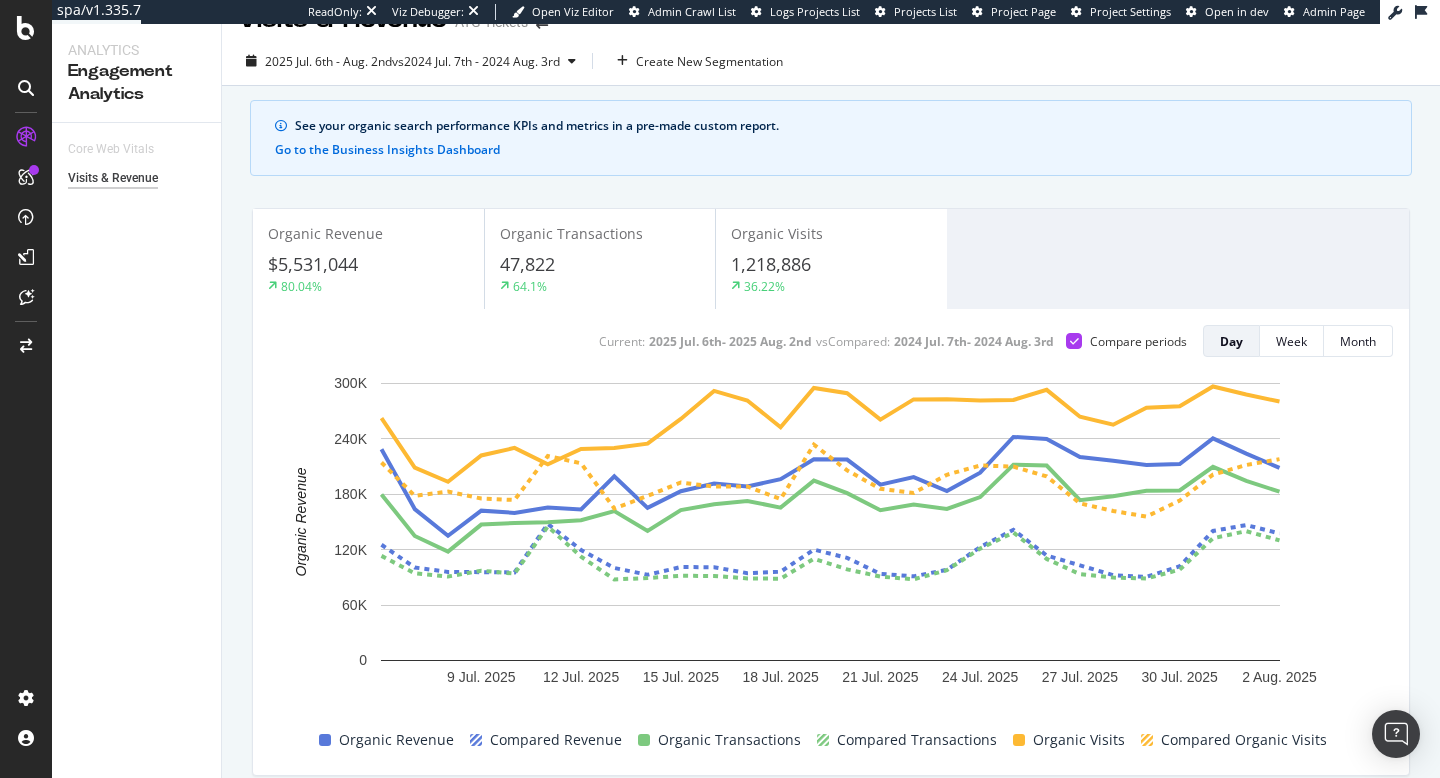 scroll, scrollTop: 0, scrollLeft: 0, axis: both 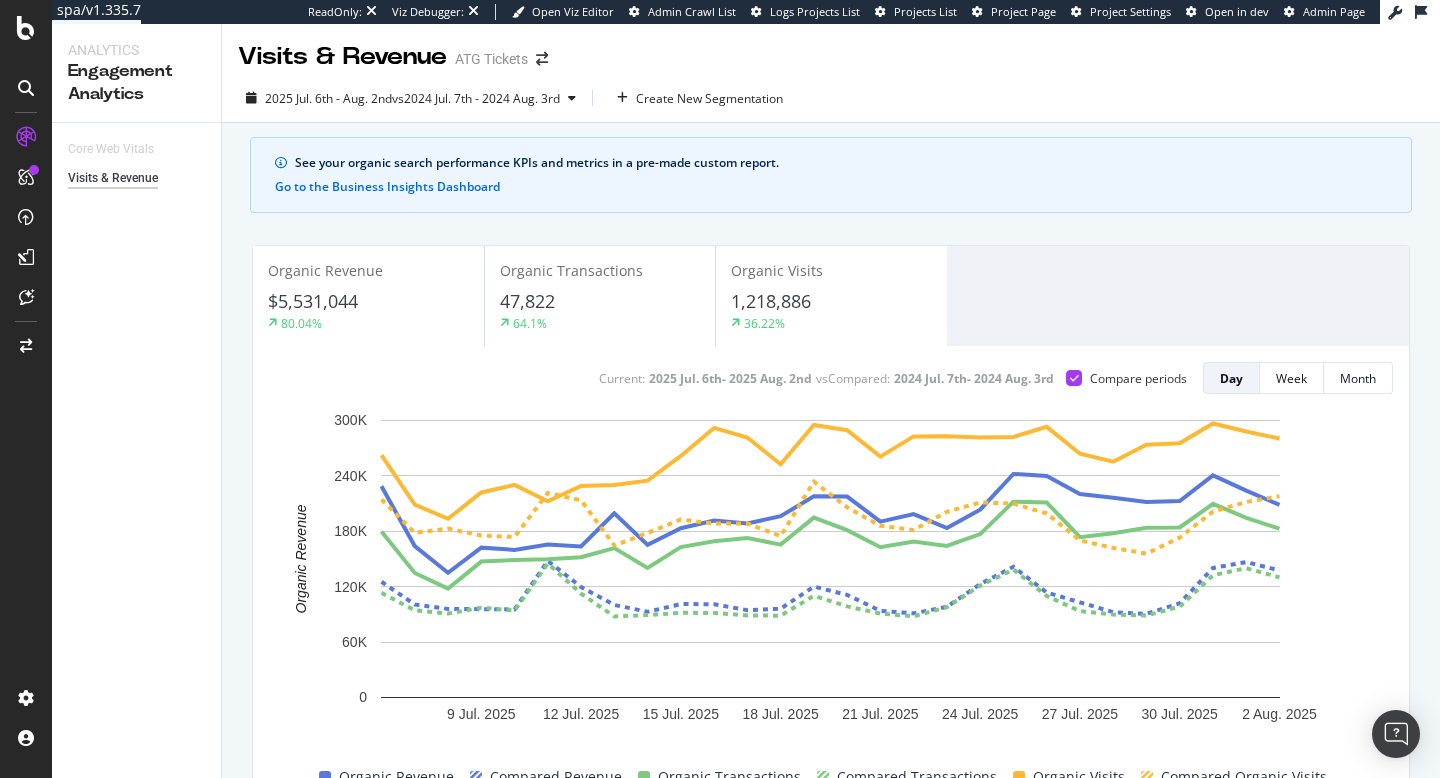 click on "47,822" at bounding box center [600, 302] 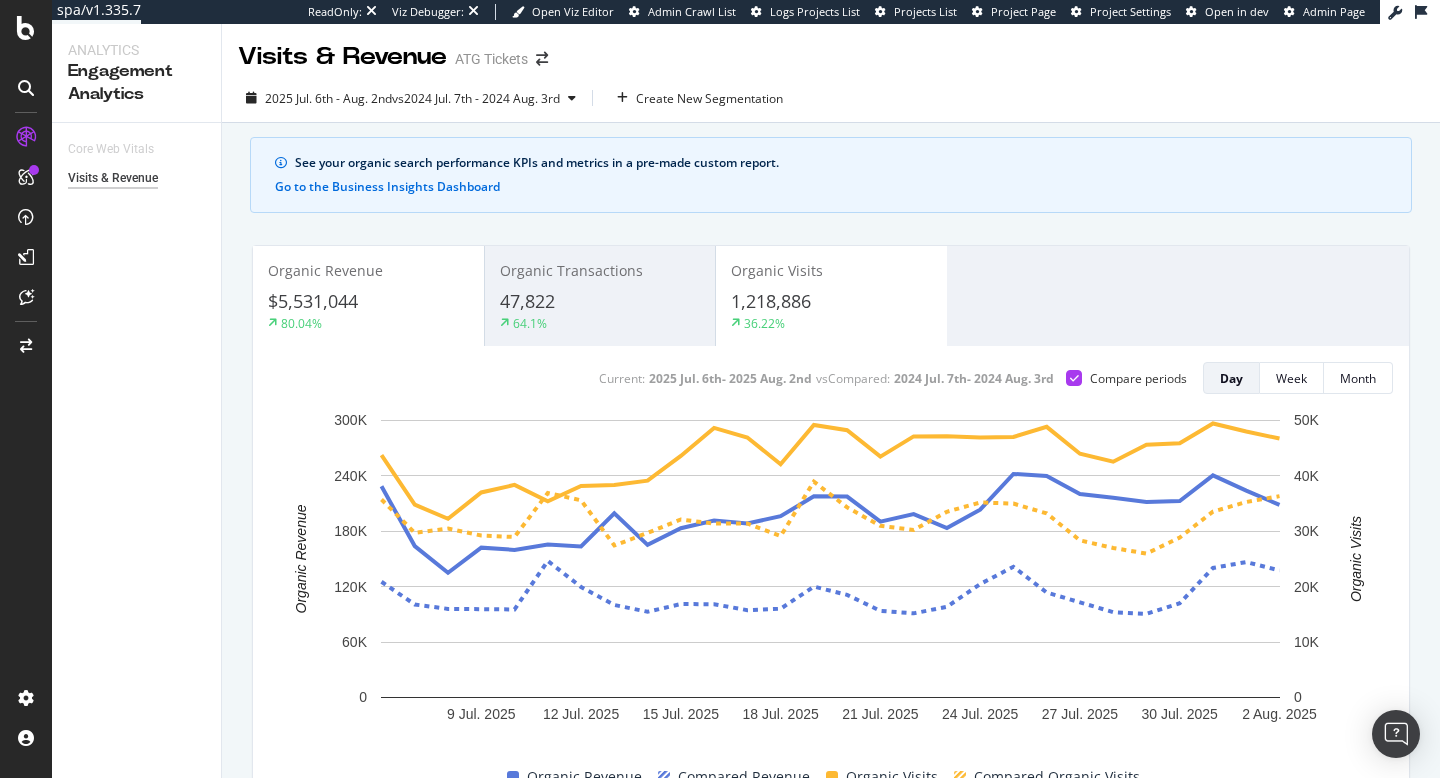 click on "$5,531,044" at bounding box center [368, 302] 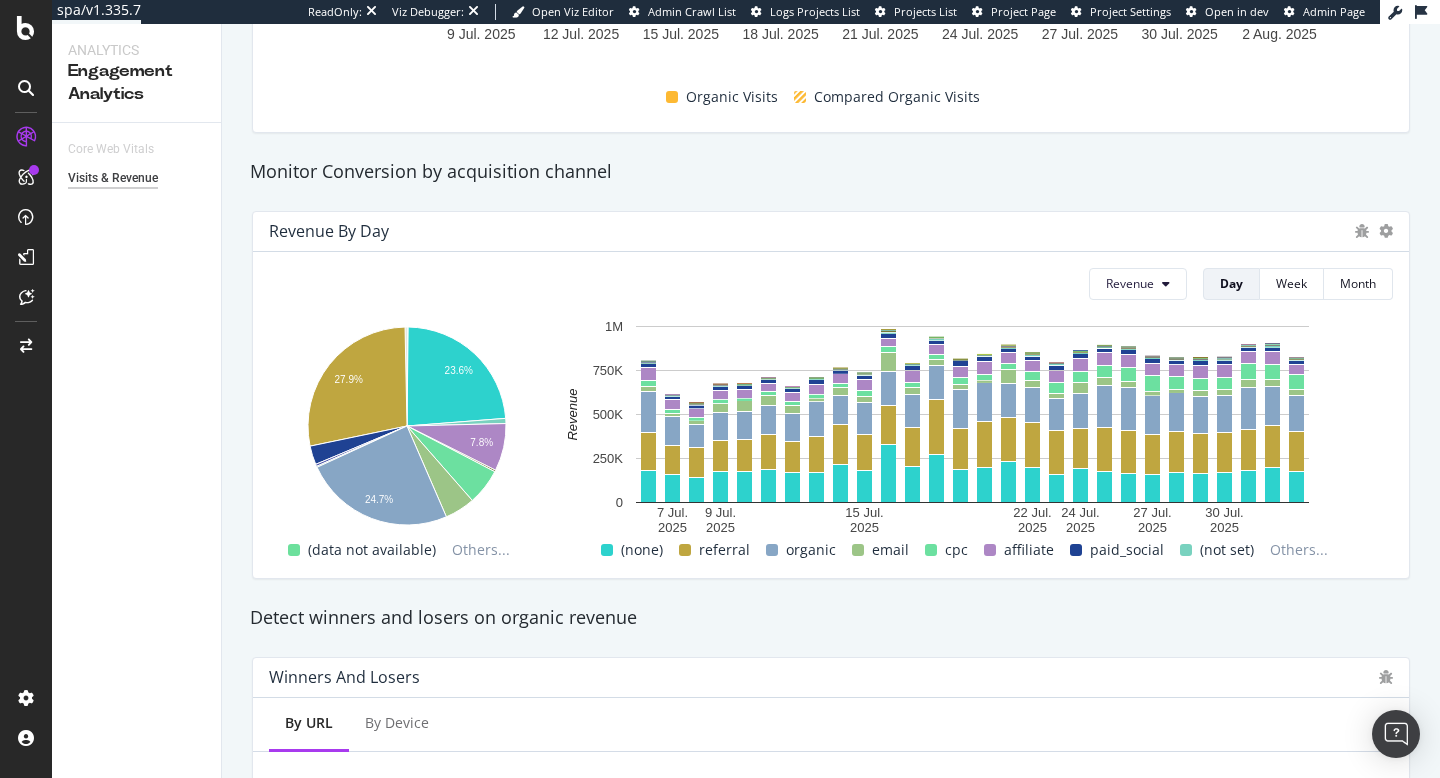 scroll, scrollTop: 684, scrollLeft: 0, axis: vertical 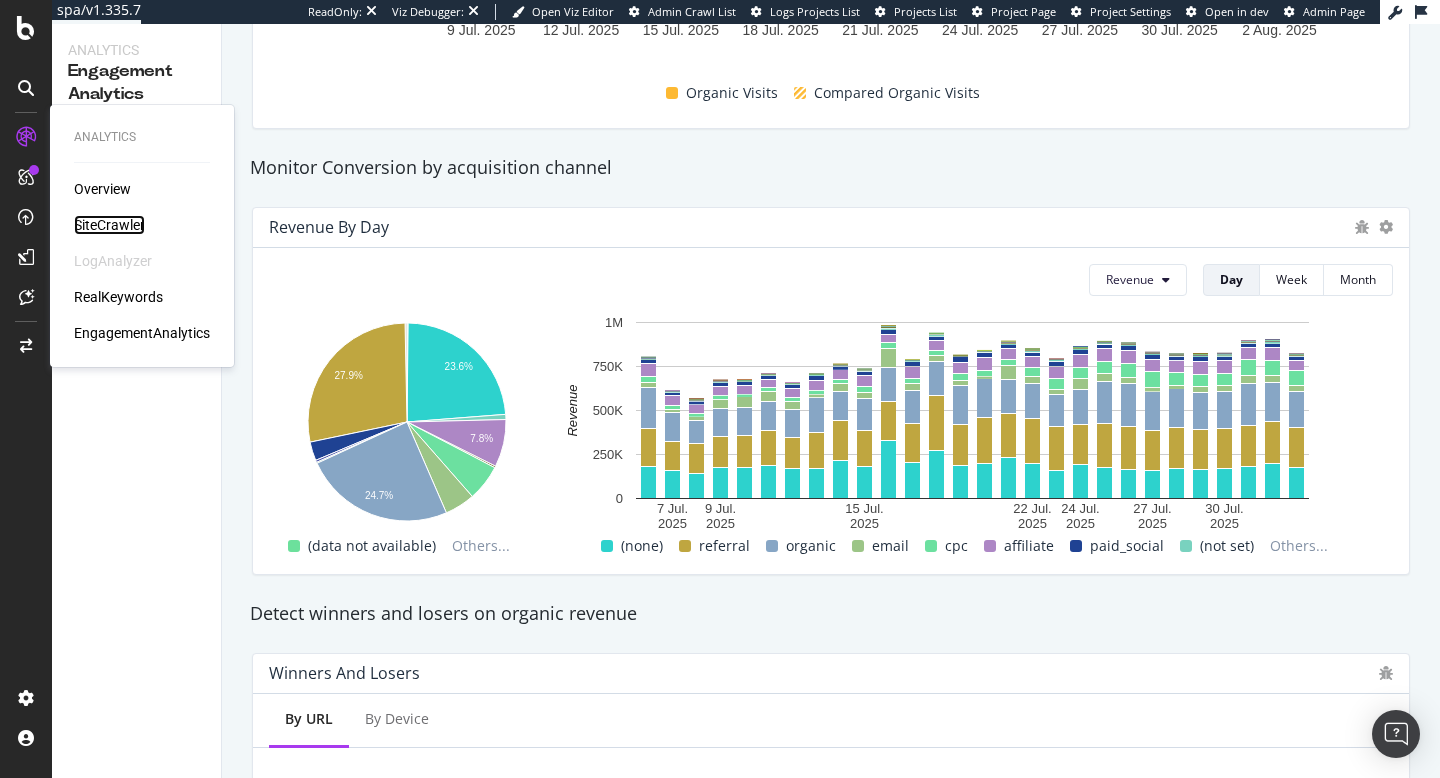 click on "SiteCrawler" at bounding box center (109, 225) 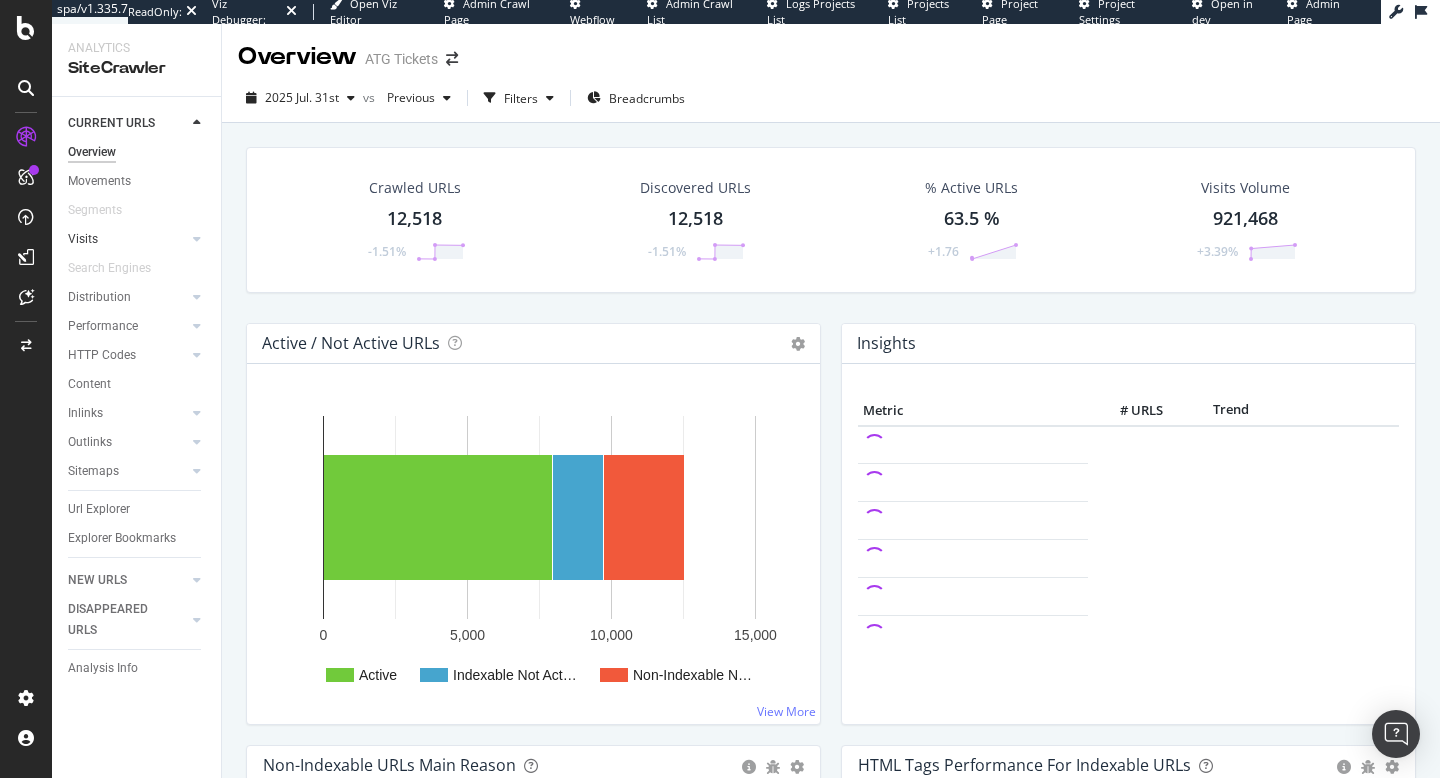 click on "Visits" at bounding box center (127, 239) 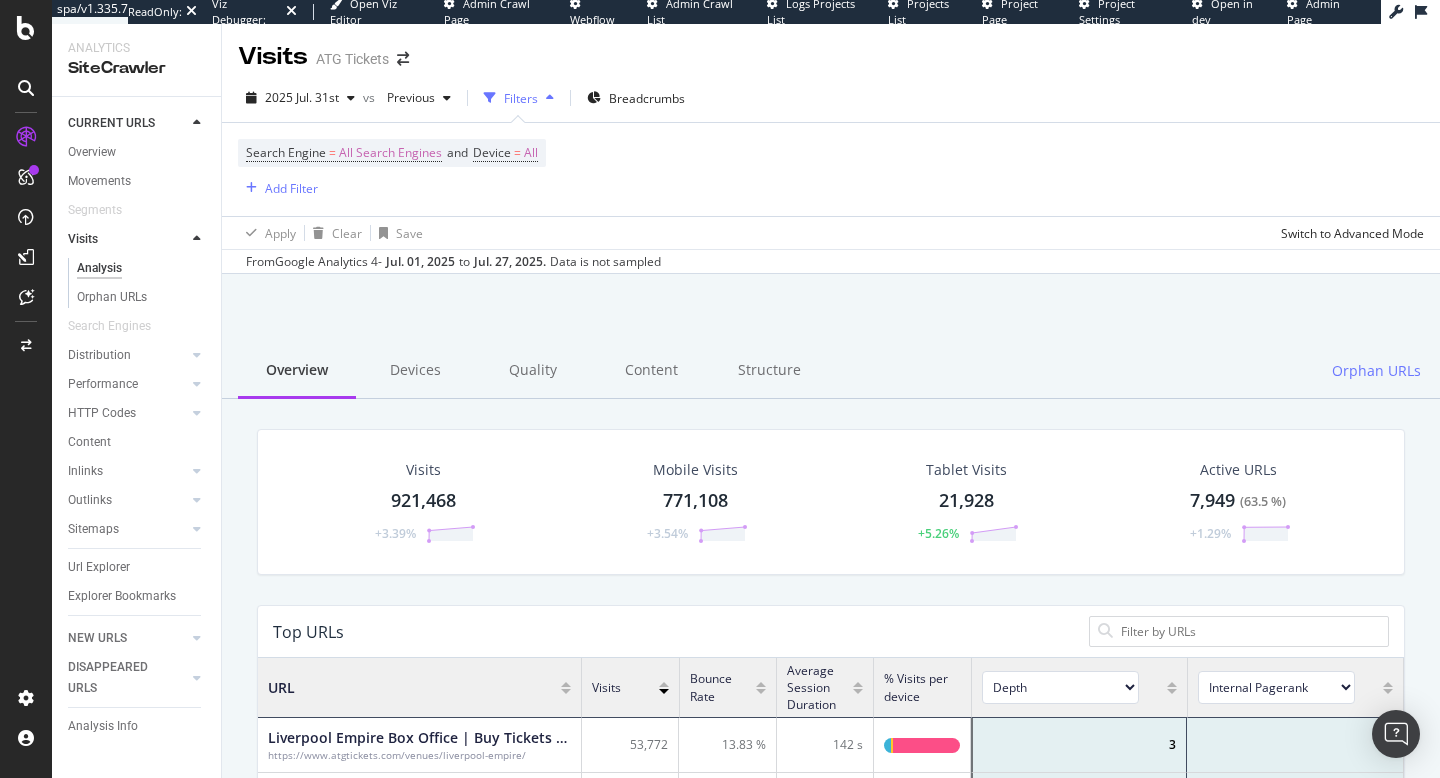 scroll, scrollTop: 1, scrollLeft: 1, axis: both 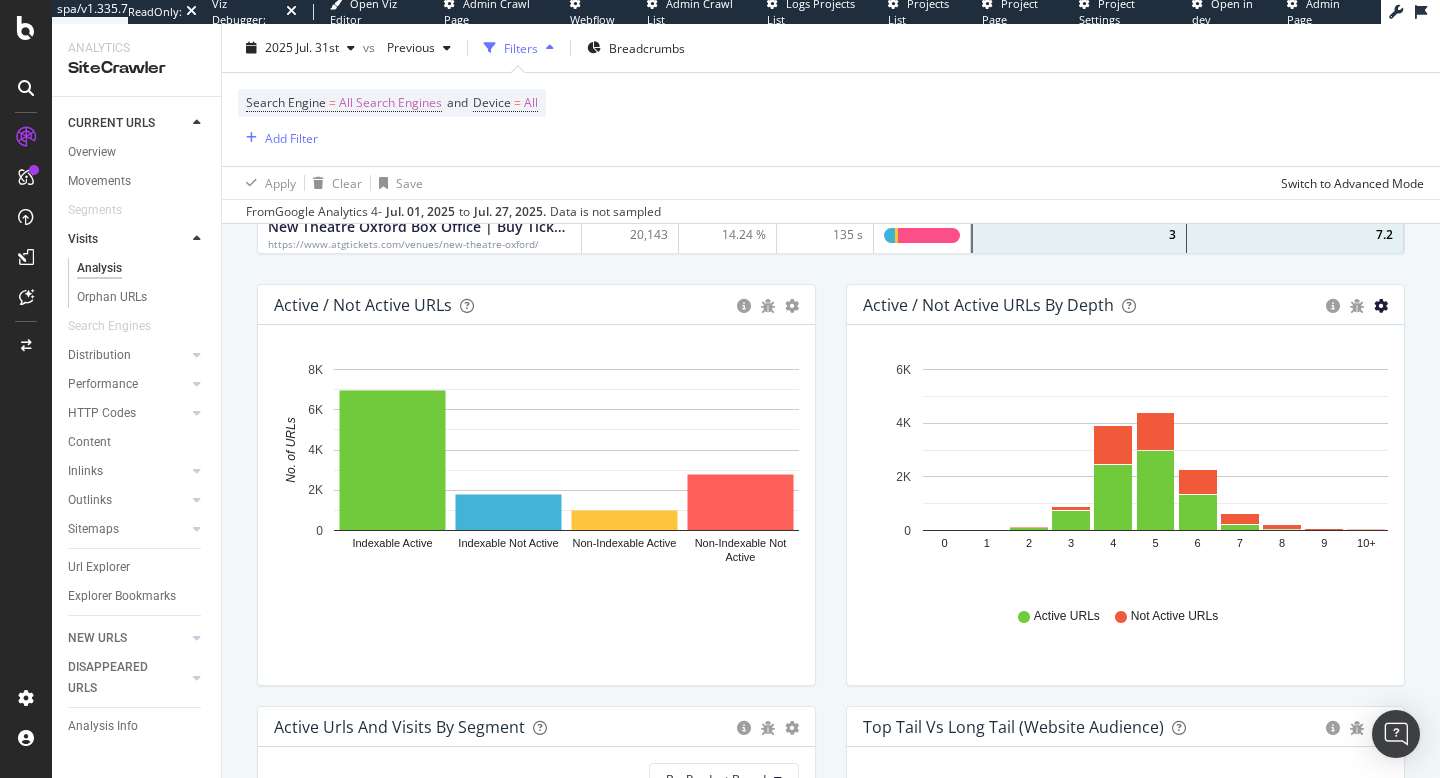 click at bounding box center [1381, 306] 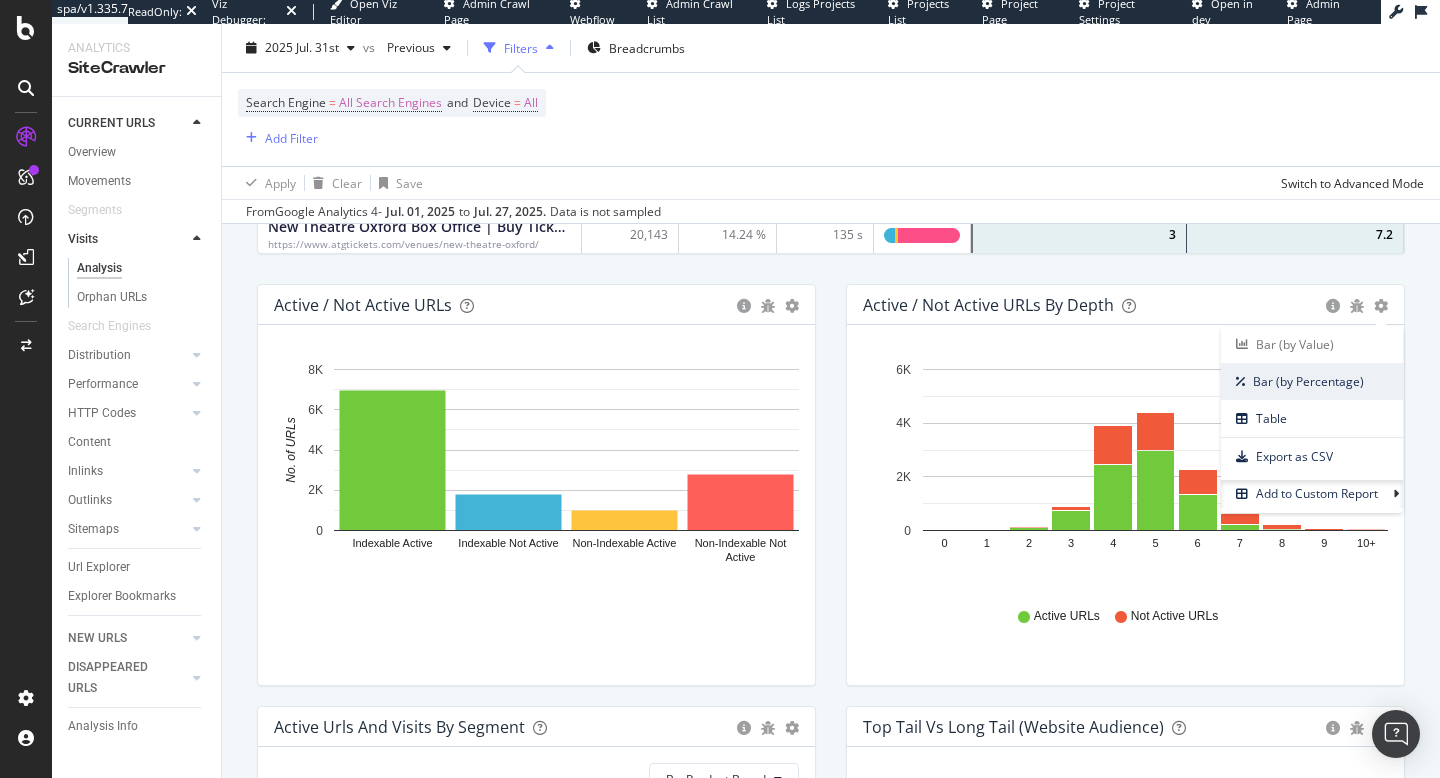 click on "Bar (by Percentage)" at bounding box center (1312, 381) 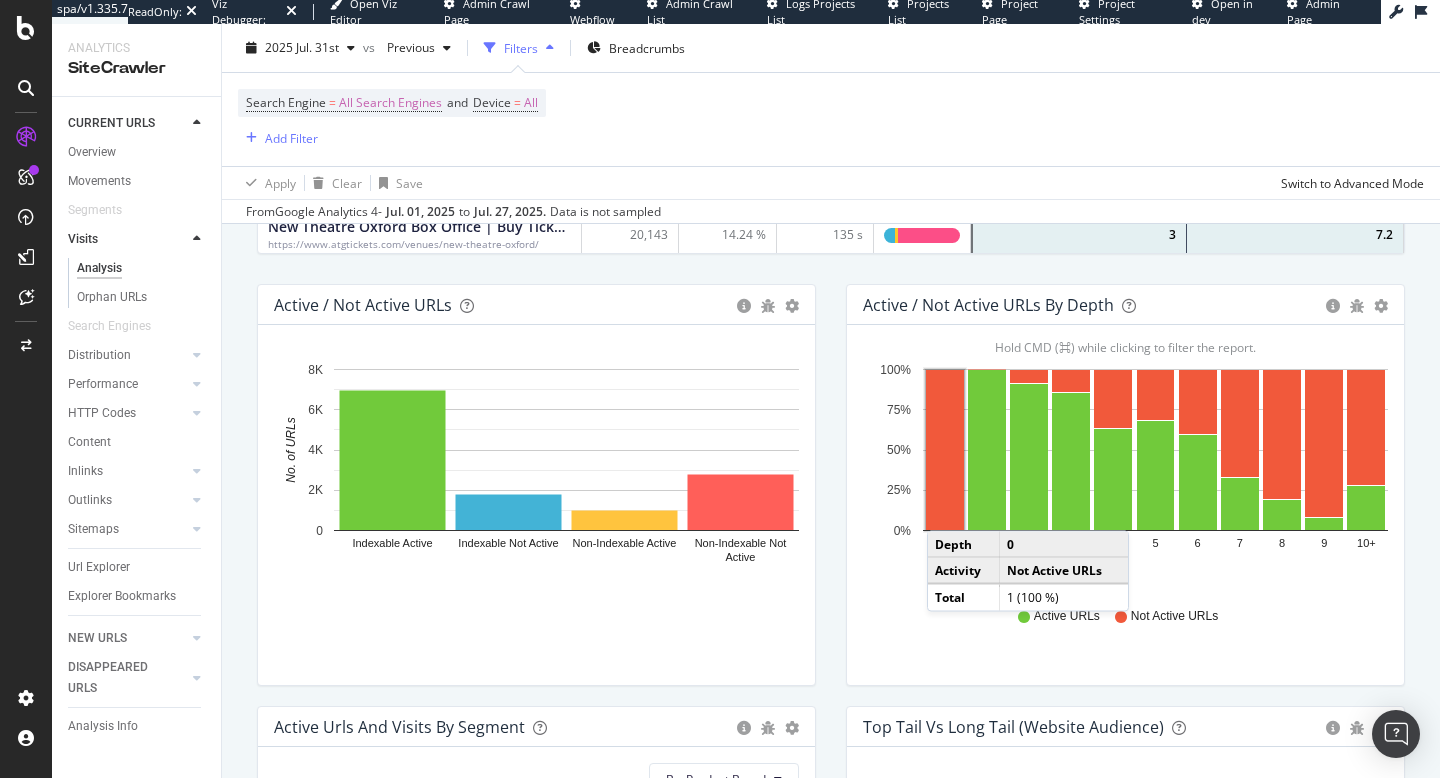 click 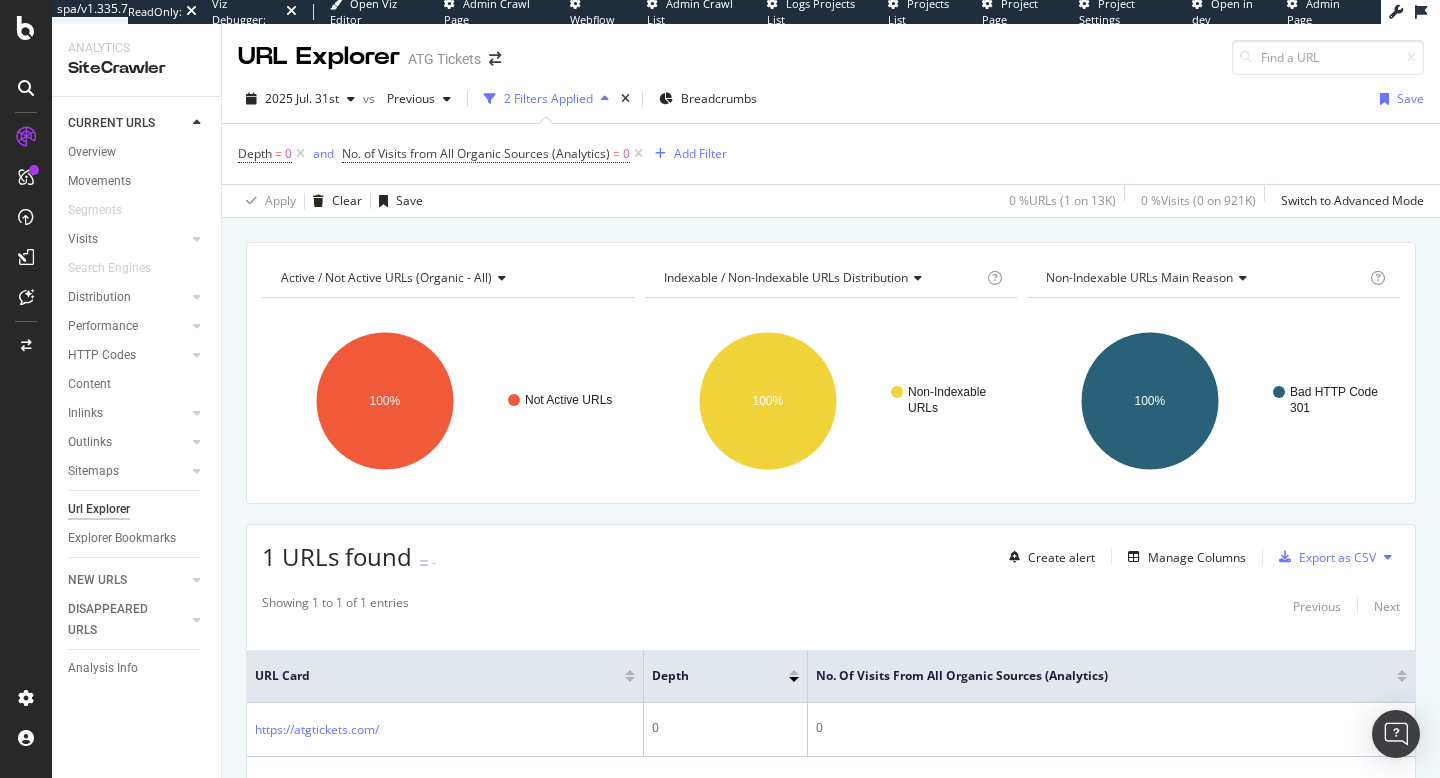 scroll, scrollTop: 116, scrollLeft: 0, axis: vertical 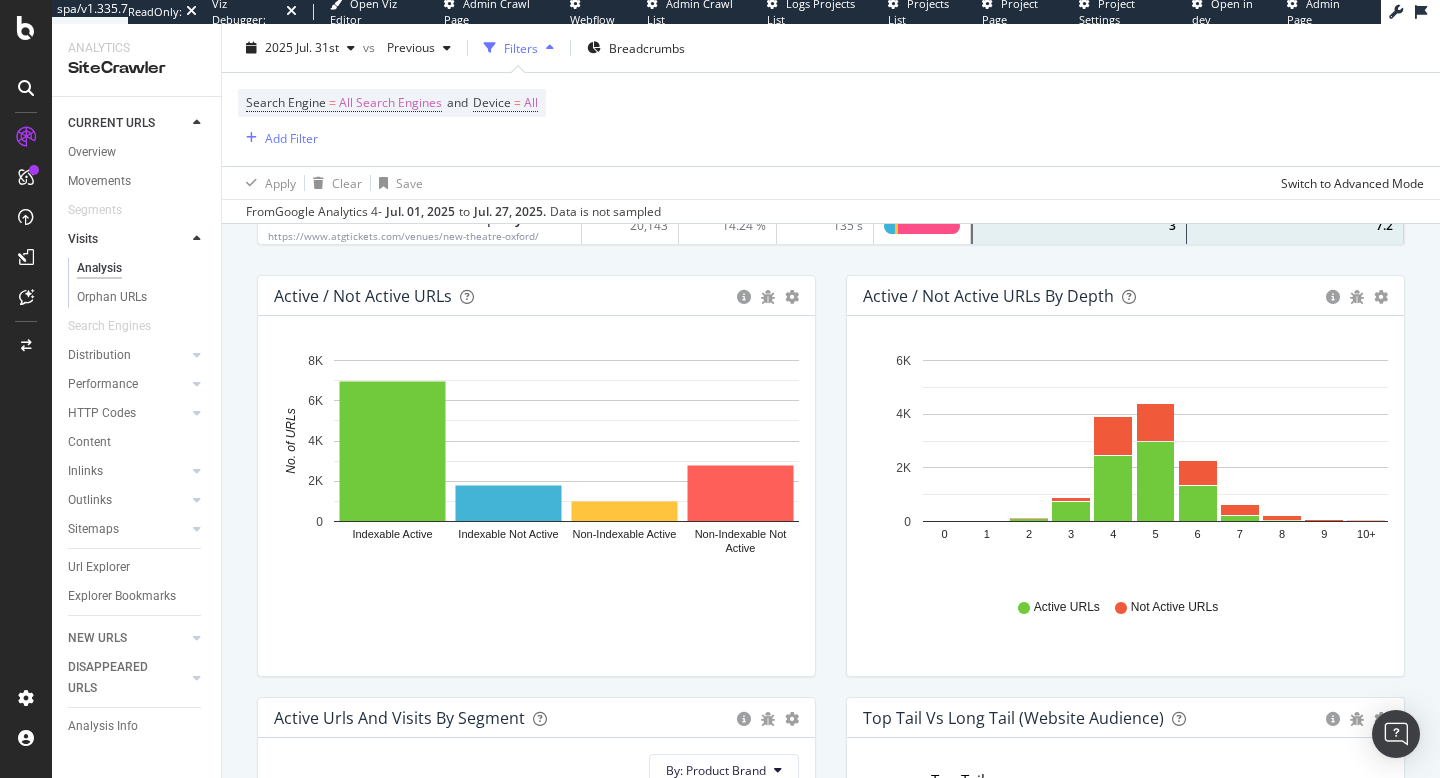 click on "Active / Not Active URLs by Depth Bar (by Value) Bar (by Percentage) Table Export as CSV Add to Custom Report" at bounding box center [1125, 296] 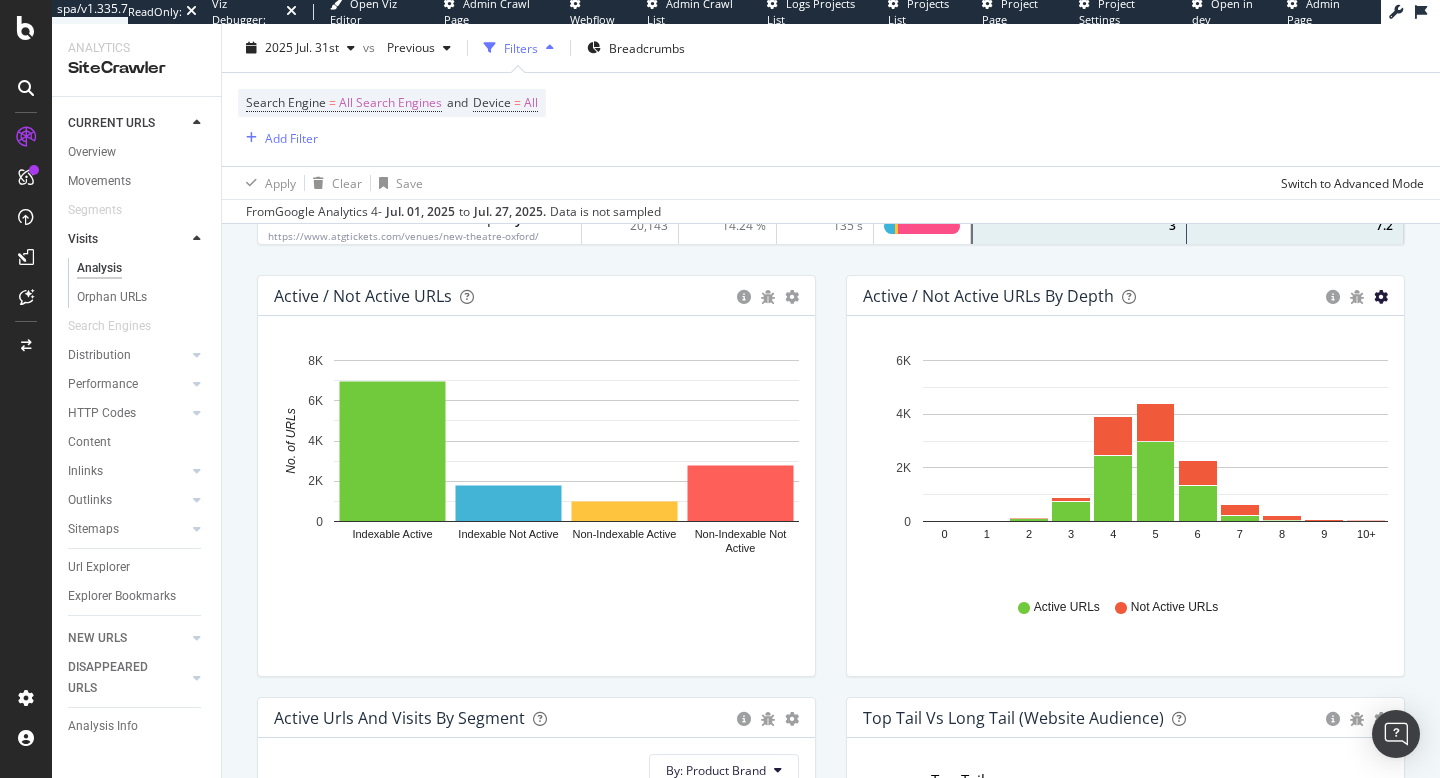 click at bounding box center (1381, 297) 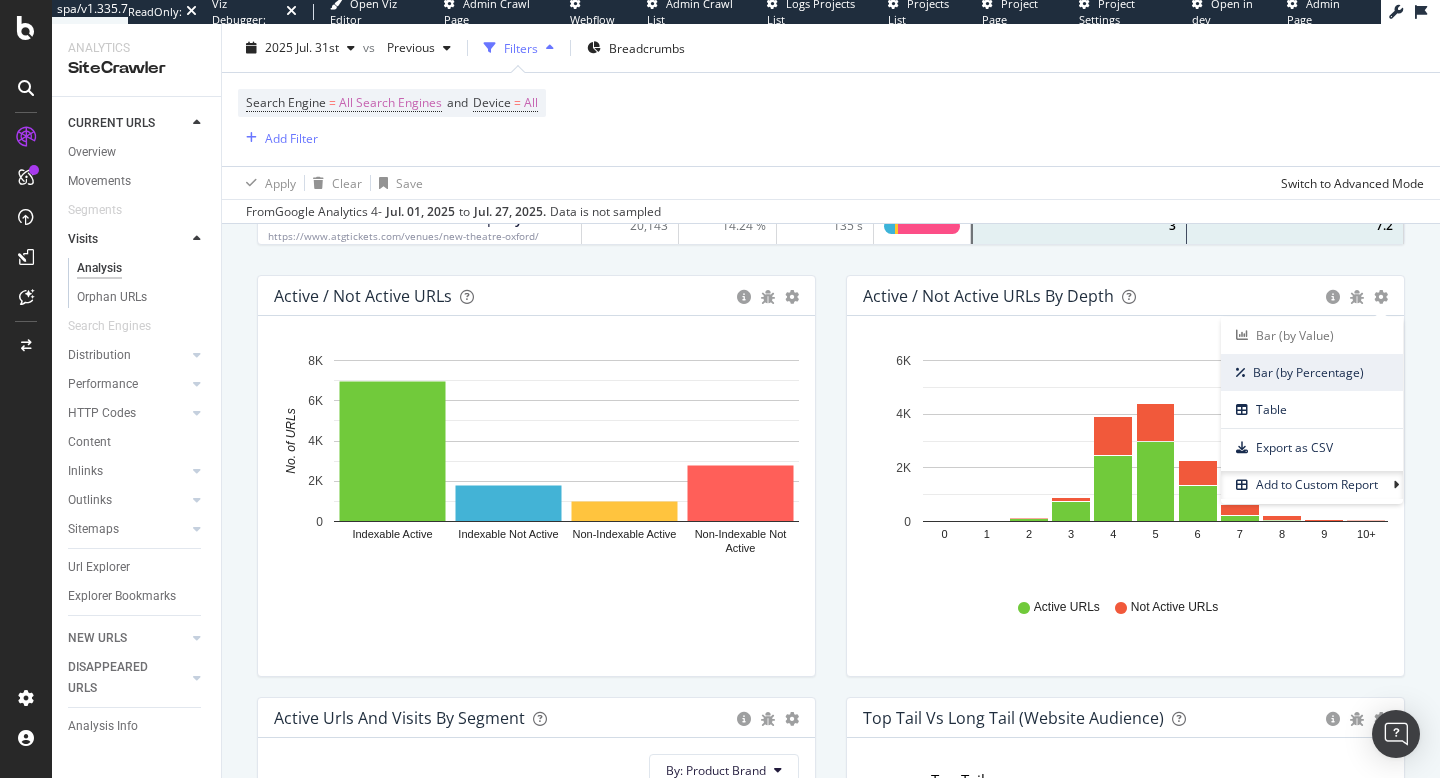 click on "Bar (by Percentage)" at bounding box center [1312, 372] 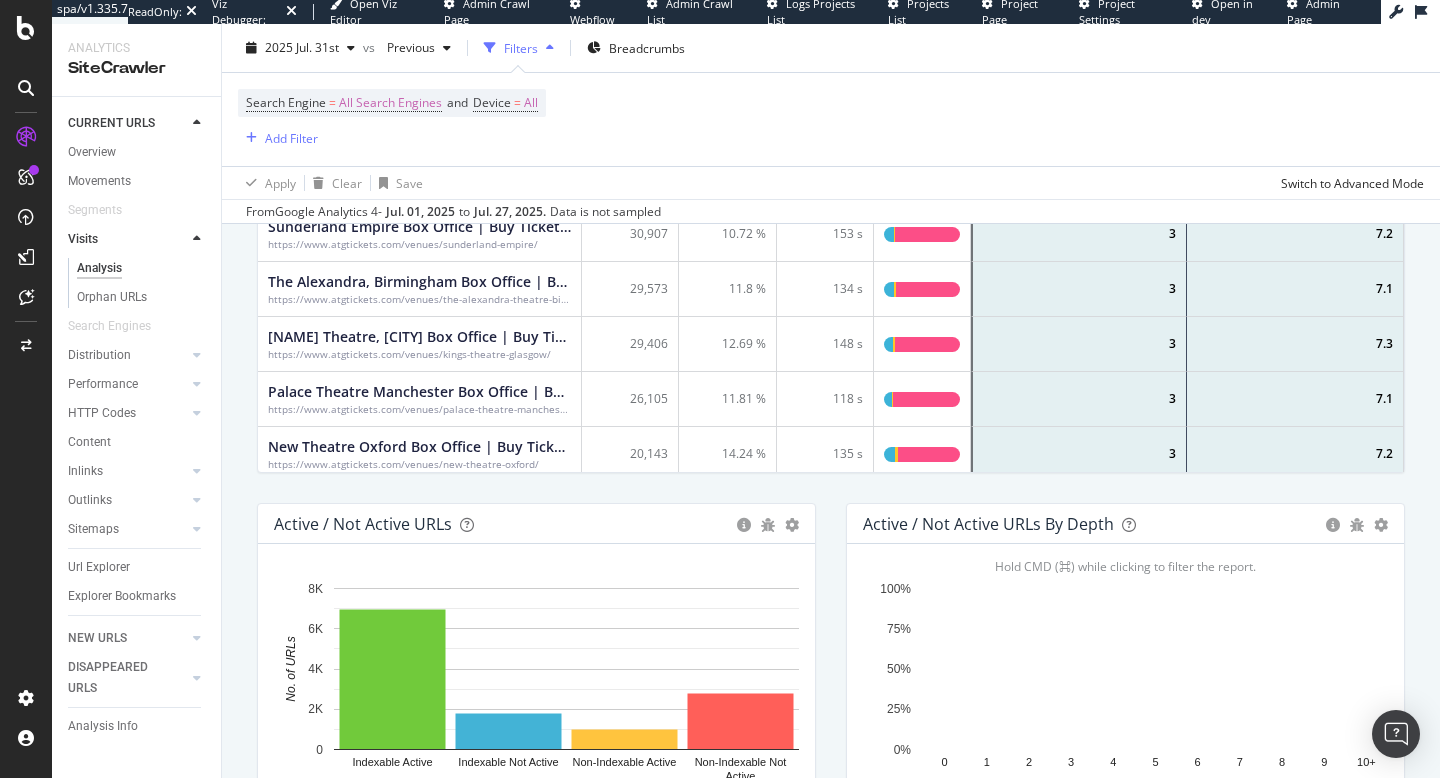 scroll, scrollTop: 0, scrollLeft: 0, axis: both 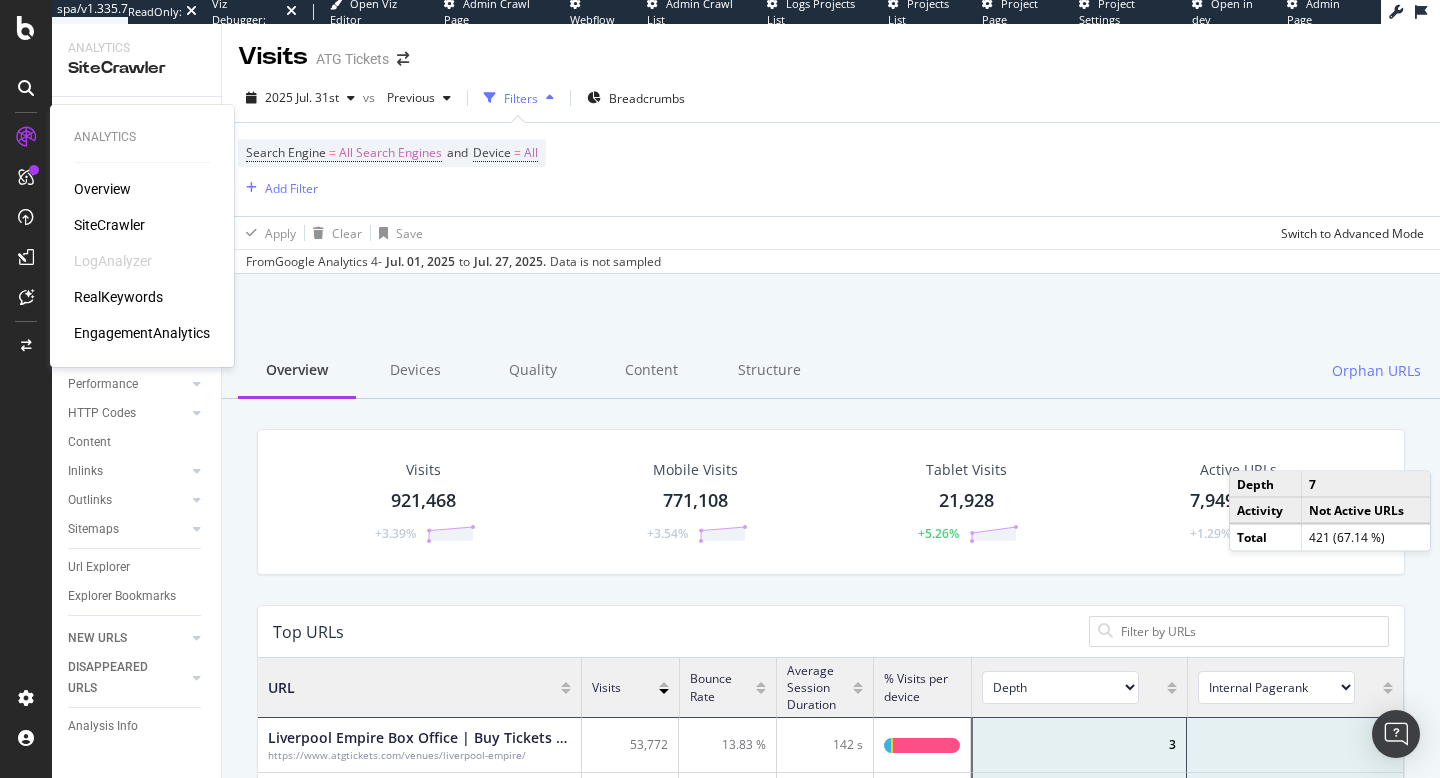 click on "SiteCrawler" at bounding box center [109, 225] 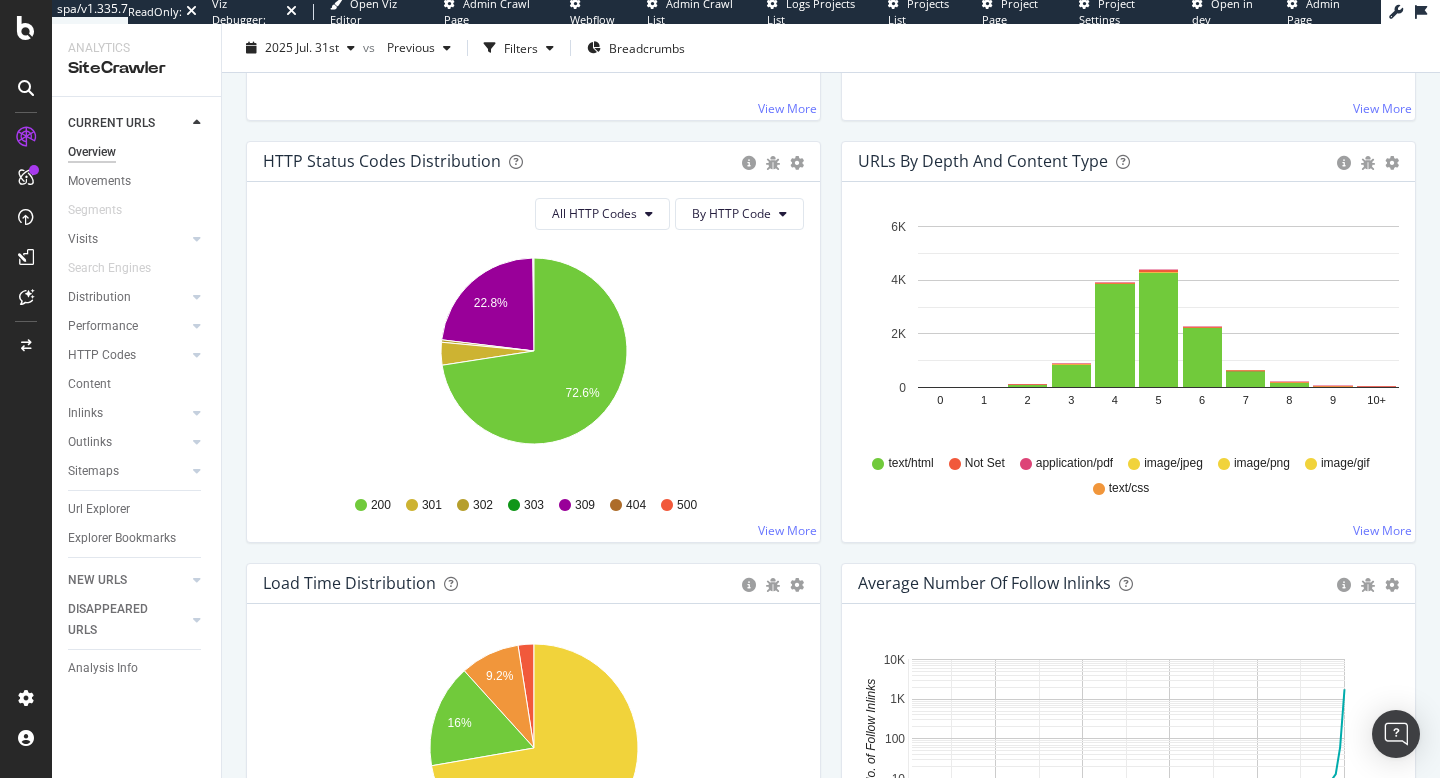 scroll, scrollTop: 1030, scrollLeft: 0, axis: vertical 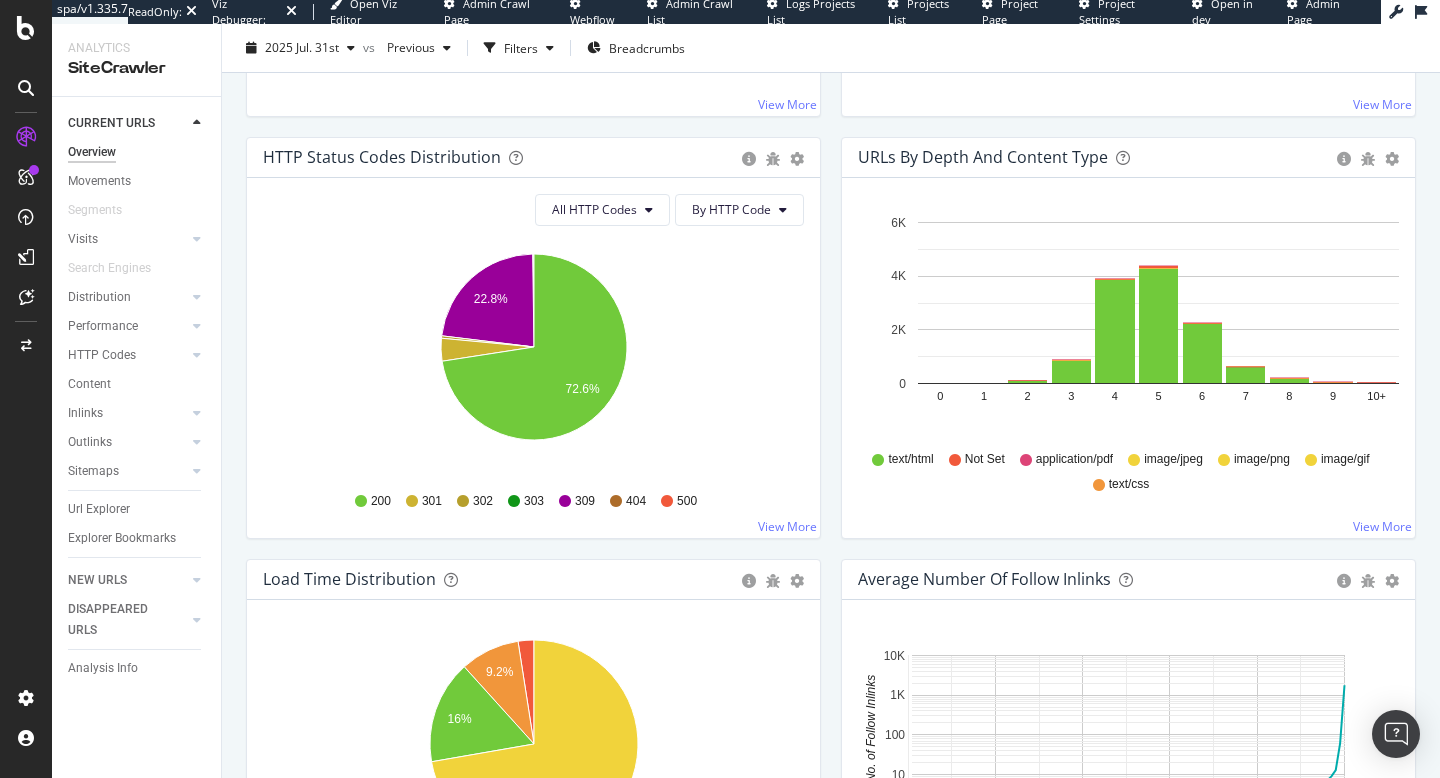 click on "Overview" at bounding box center [92, 152] 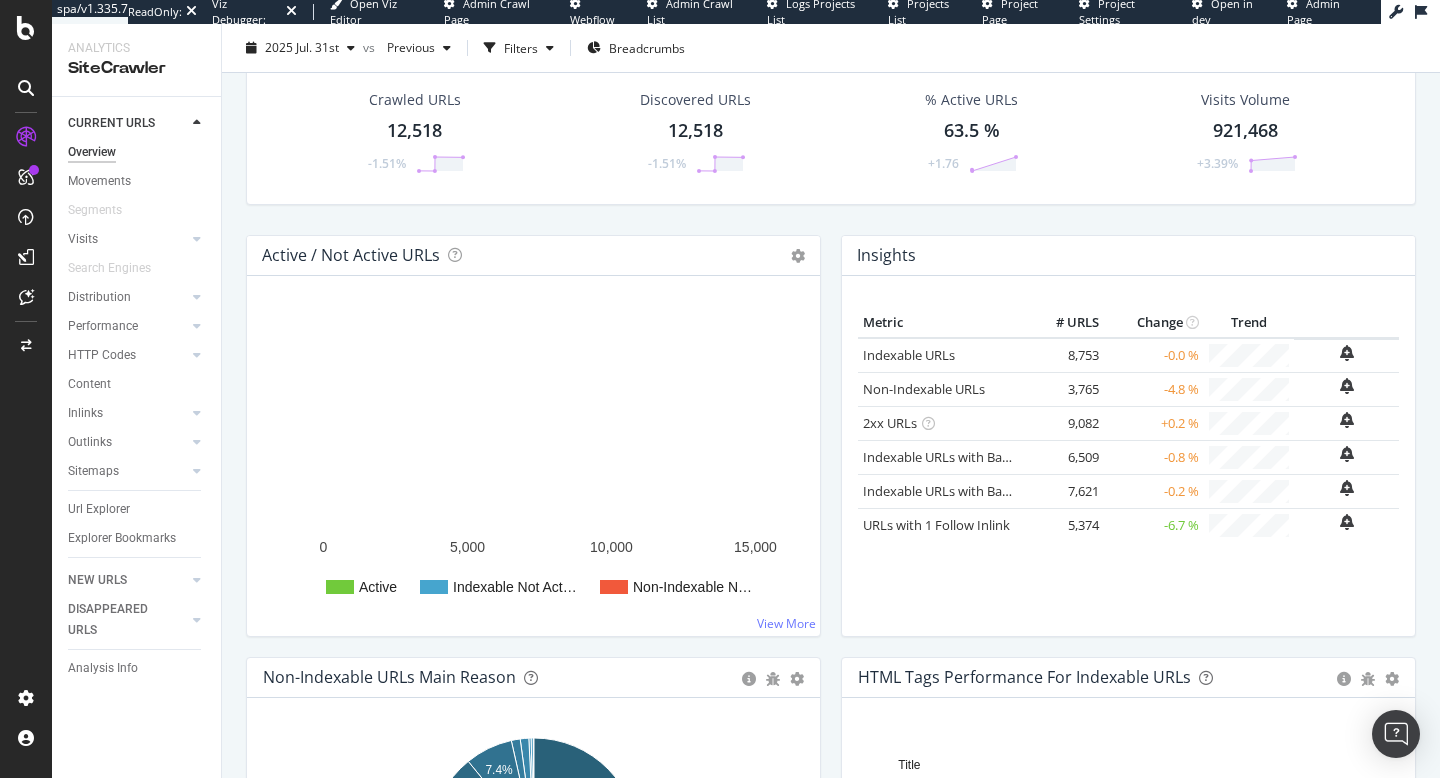 scroll, scrollTop: 89, scrollLeft: 0, axis: vertical 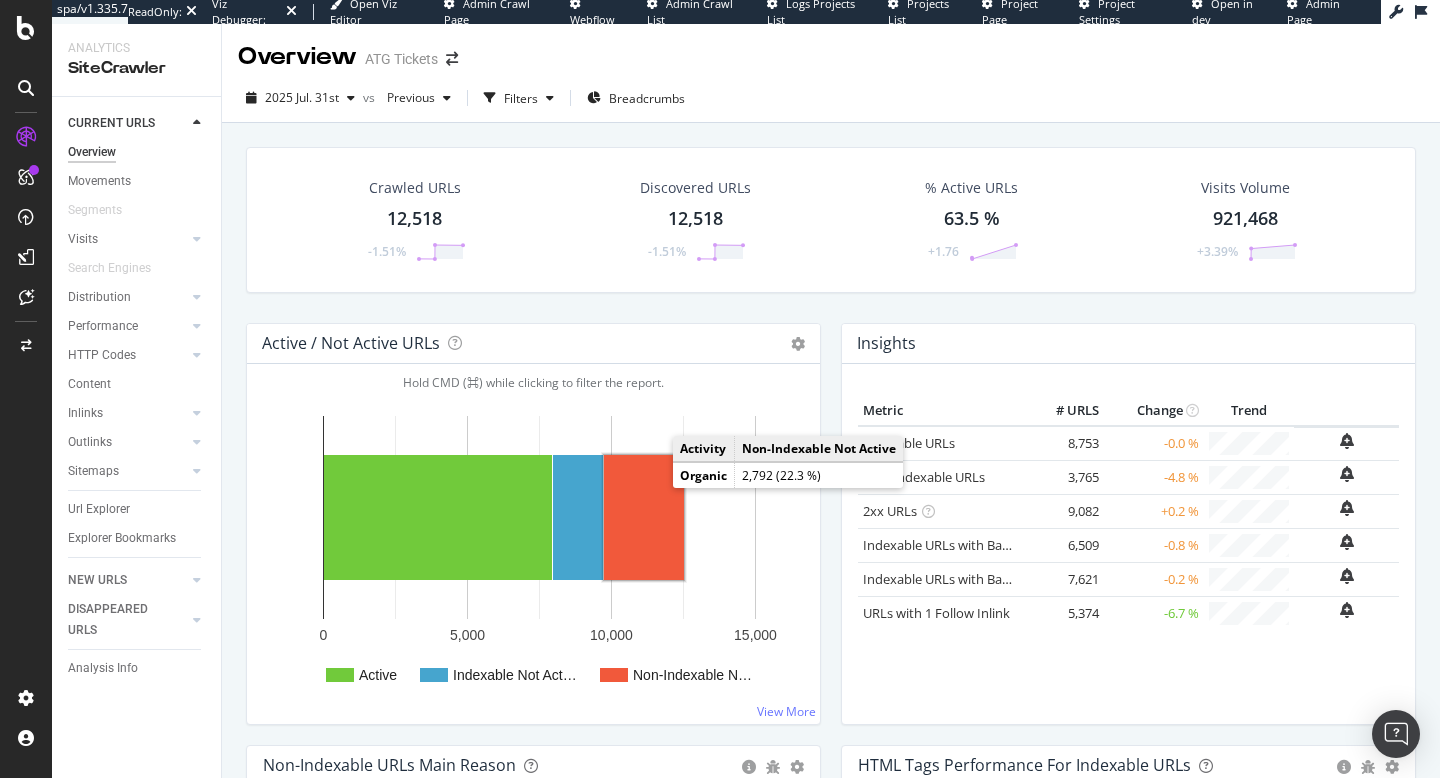 click 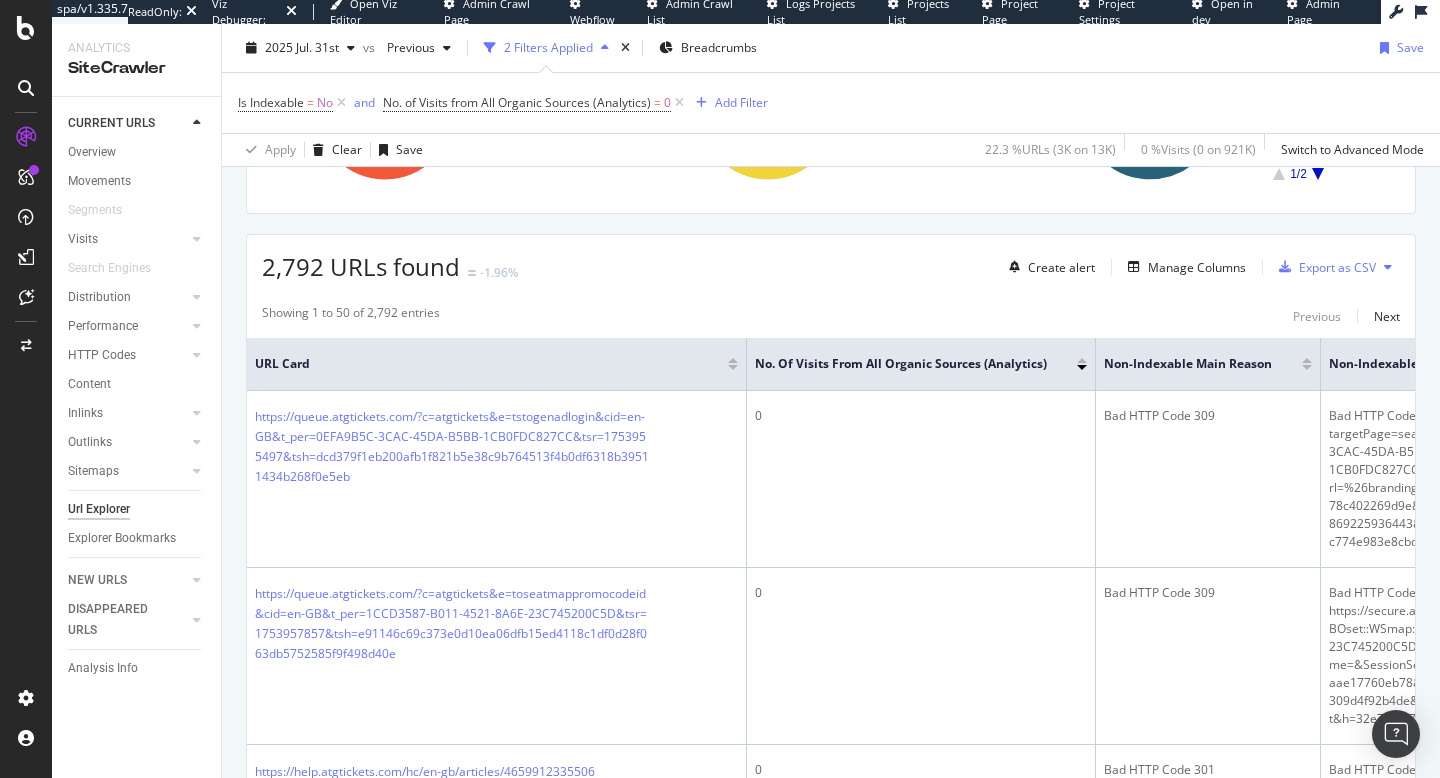 scroll, scrollTop: 292, scrollLeft: 0, axis: vertical 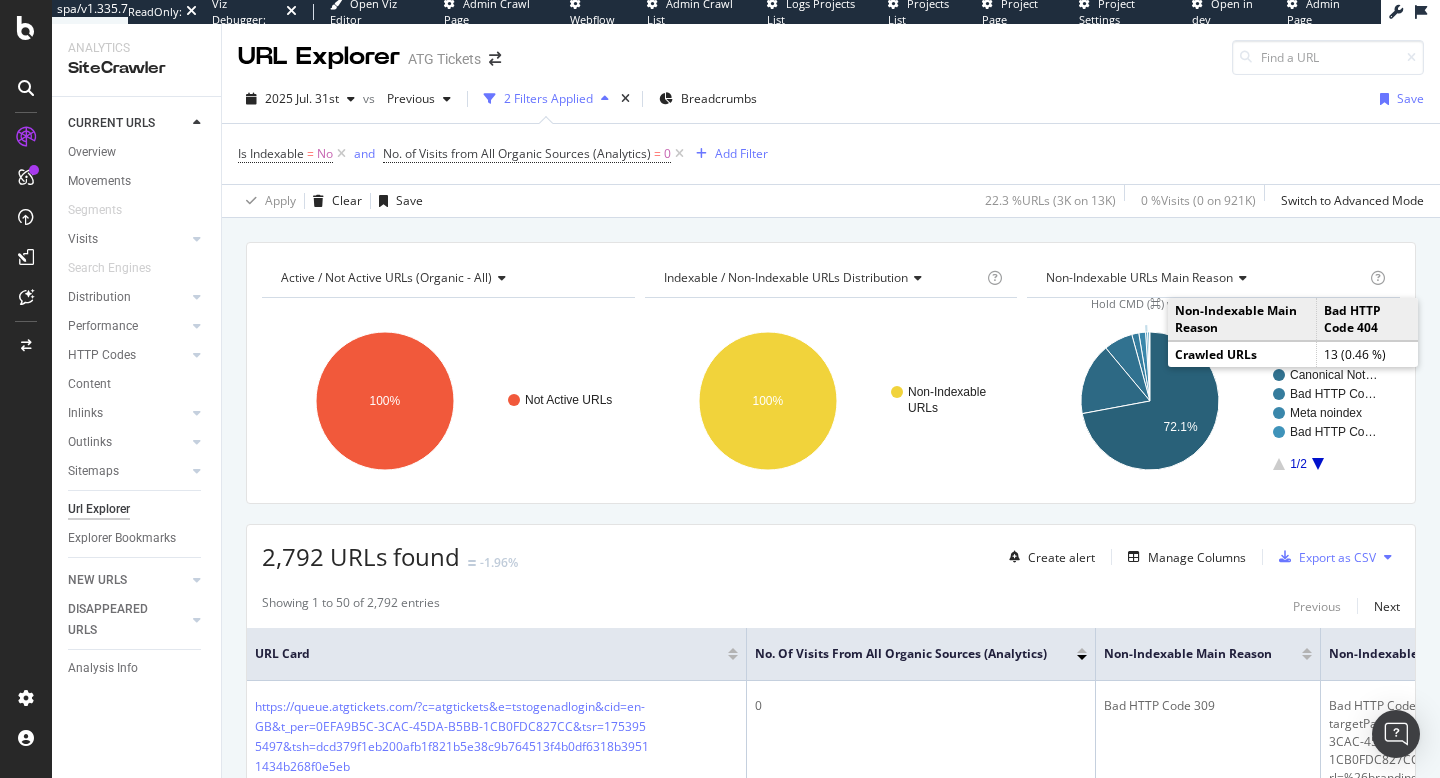 click 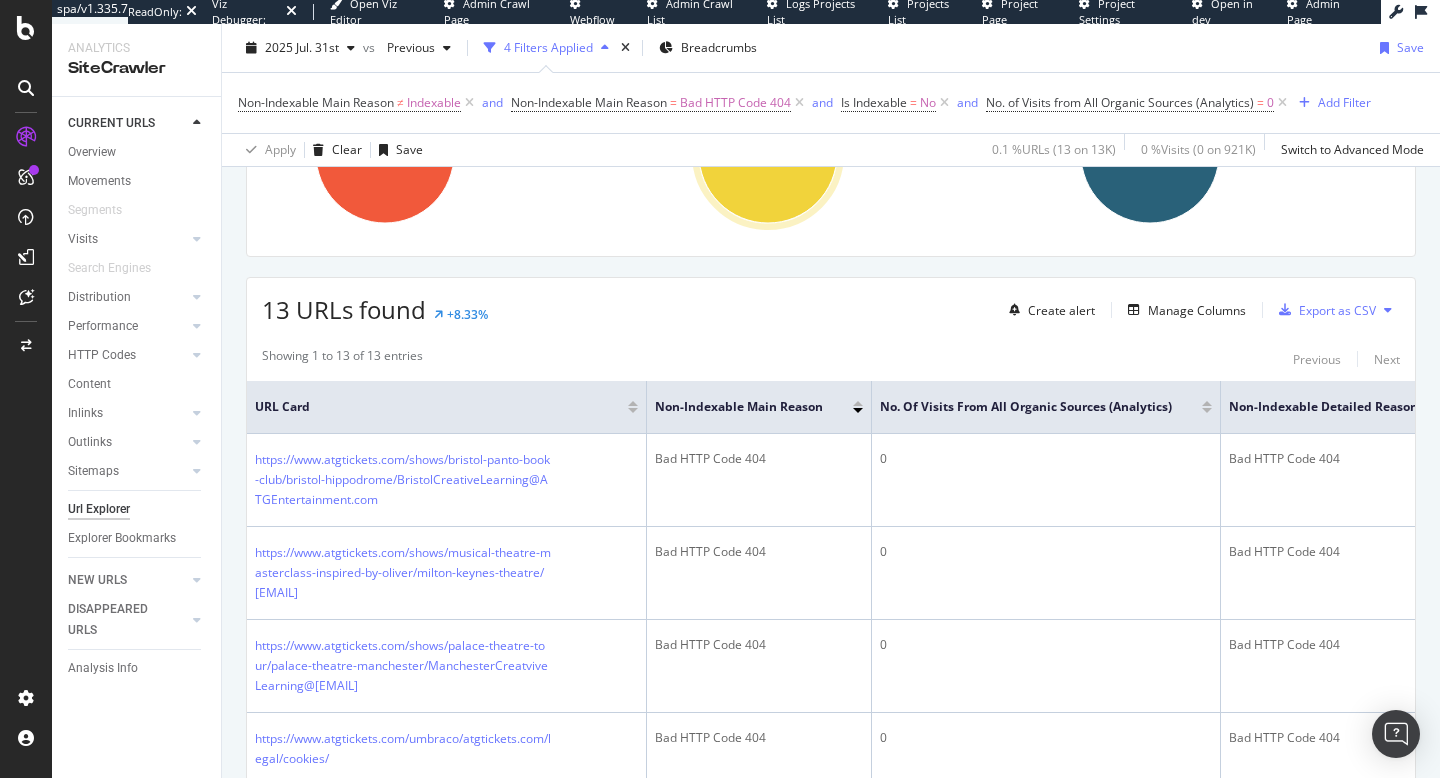 scroll, scrollTop: 267, scrollLeft: 0, axis: vertical 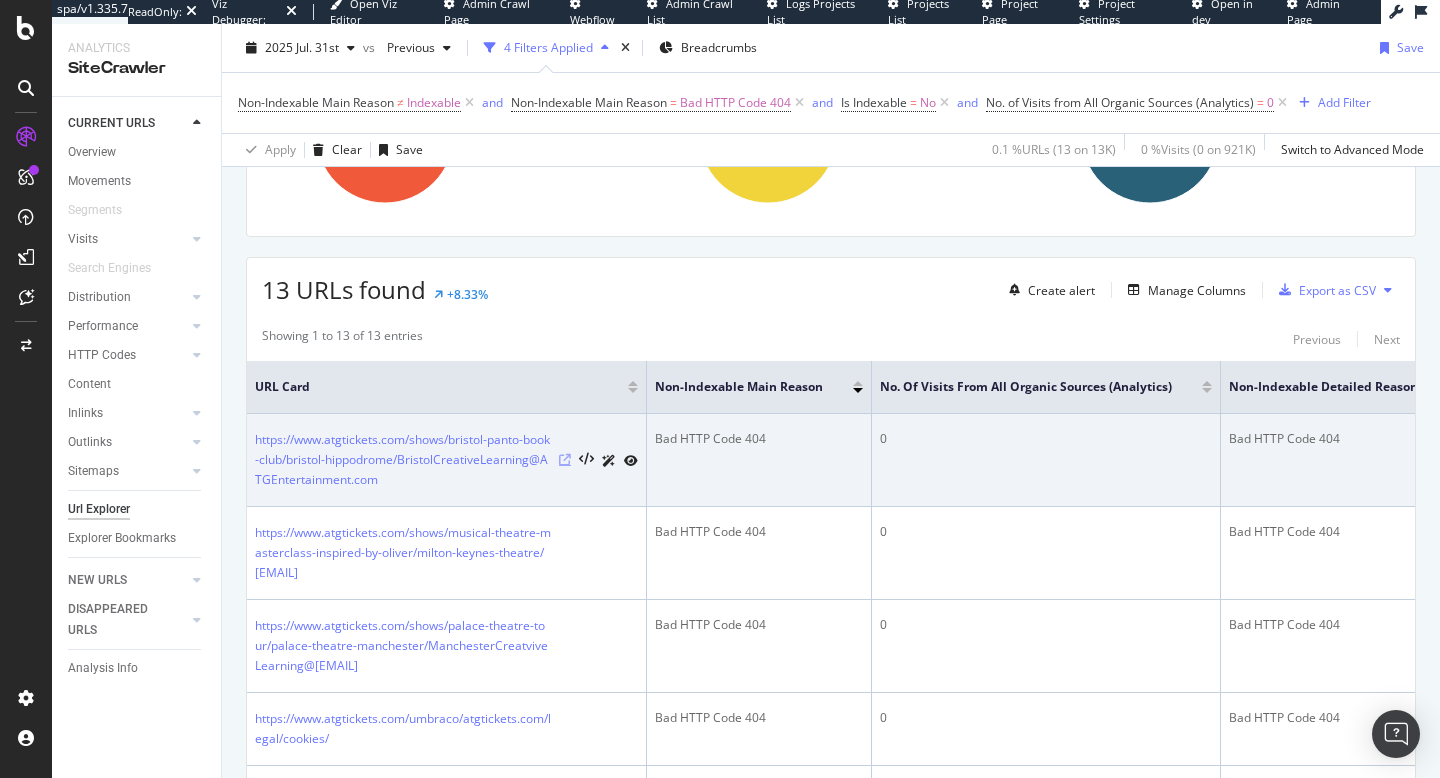 click at bounding box center [565, 460] 